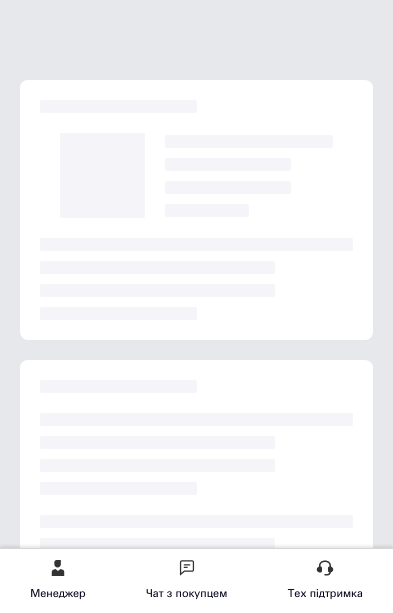 scroll, scrollTop: 0, scrollLeft: 0, axis: both 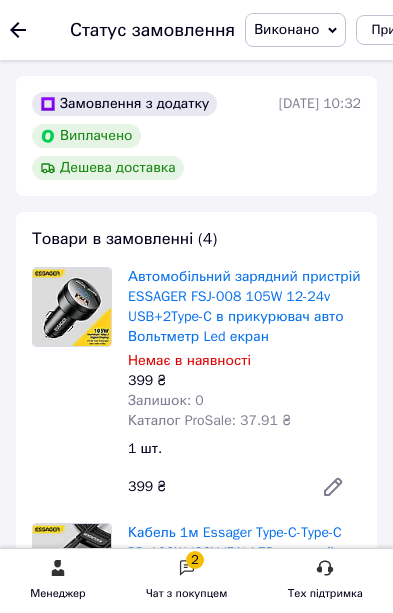 click 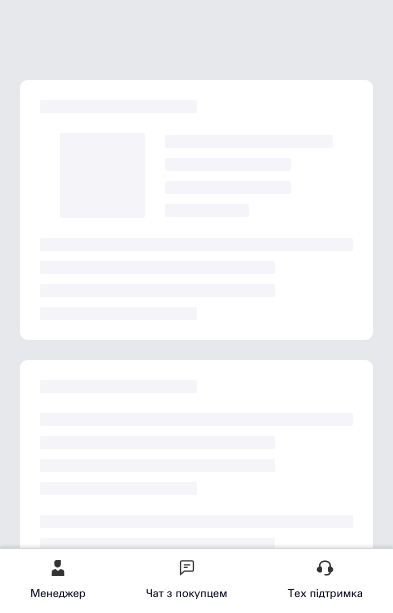 scroll, scrollTop: 0, scrollLeft: 0, axis: both 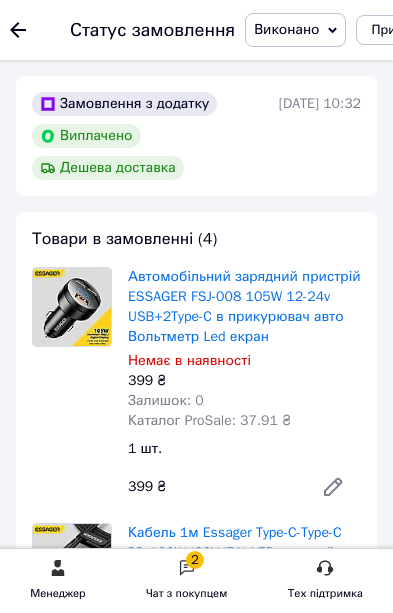 click 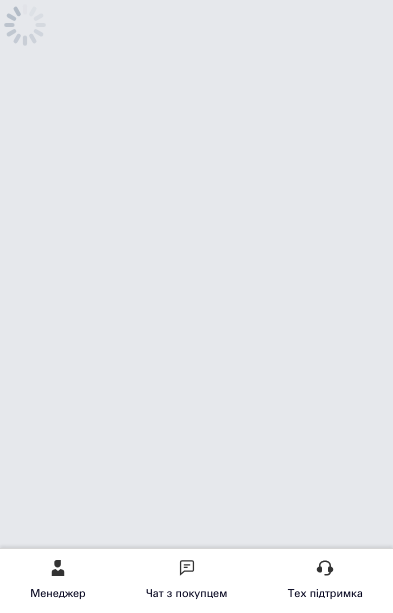 scroll, scrollTop: 0, scrollLeft: 0, axis: both 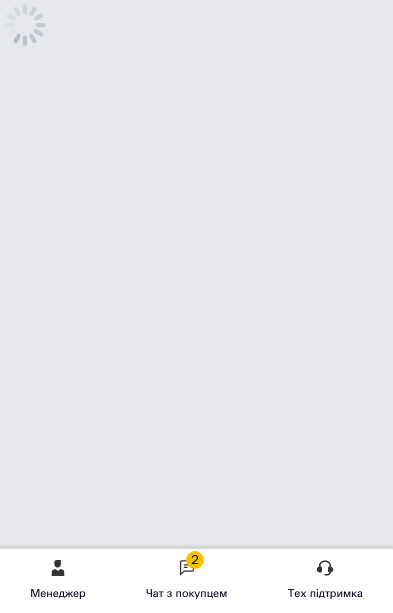 click on "2 Чат з покупцем" at bounding box center [186, 581] 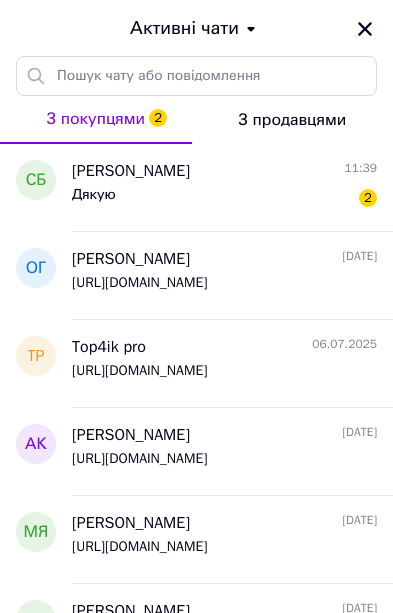 click on "Дякую" at bounding box center [94, 195] 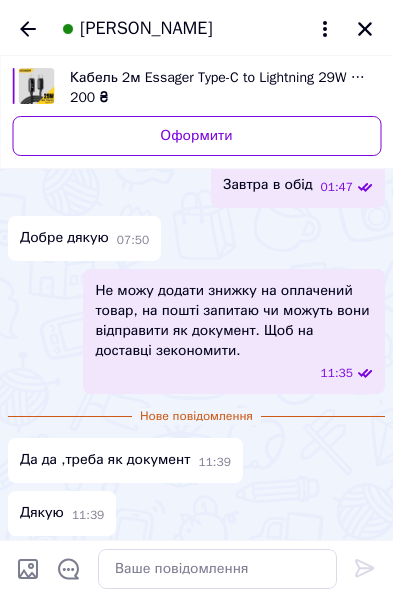 scroll, scrollTop: 1331, scrollLeft: 0, axis: vertical 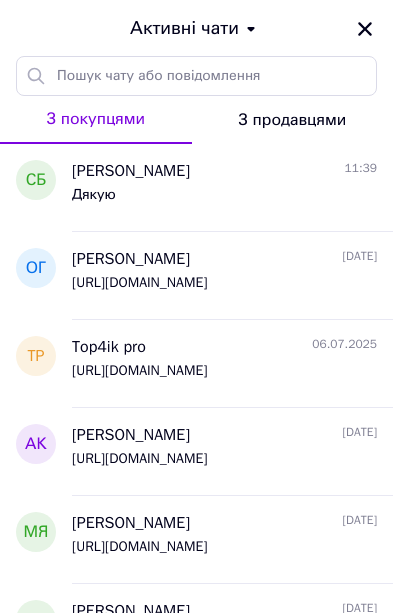 click 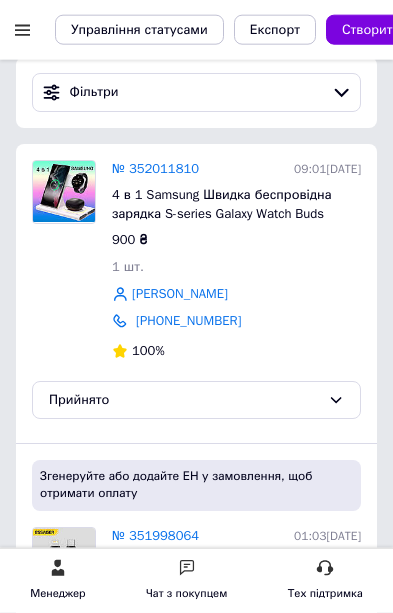 scroll, scrollTop: 119, scrollLeft: 0, axis: vertical 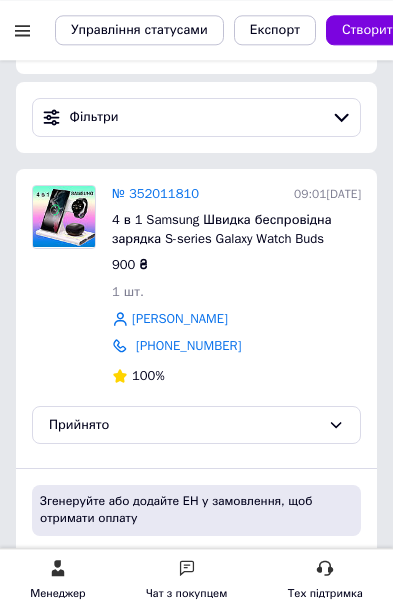 click on "№ 352011810" at bounding box center (155, 193) 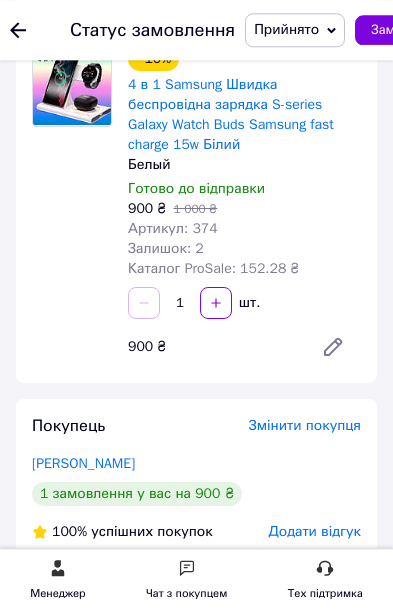 scroll, scrollTop: 118, scrollLeft: 0, axis: vertical 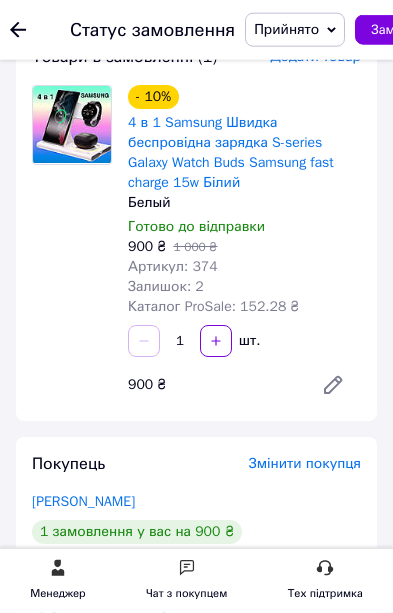 click 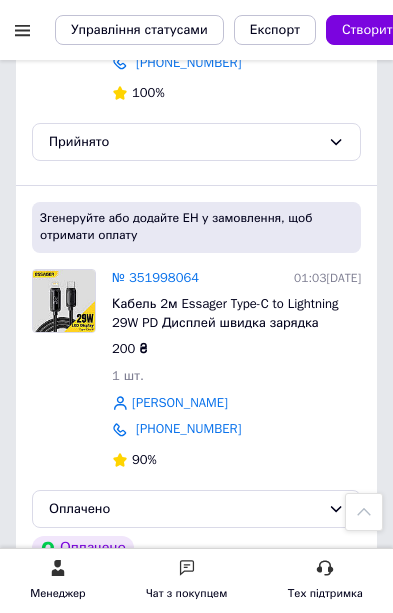 scroll, scrollTop: 401, scrollLeft: 0, axis: vertical 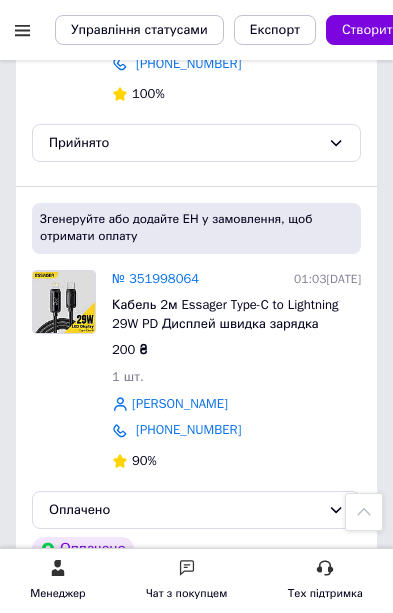 click on "№ 351998064" at bounding box center (155, 278) 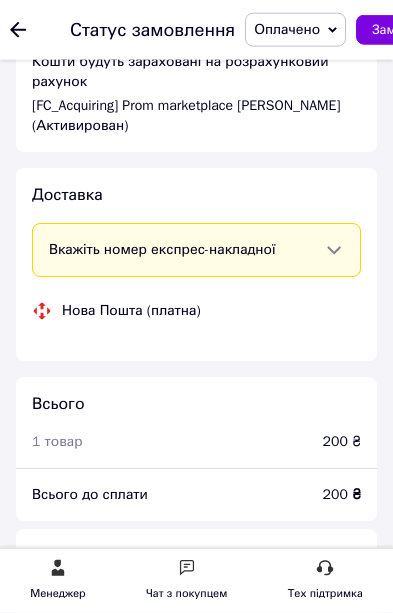 scroll, scrollTop: 881, scrollLeft: 0, axis: vertical 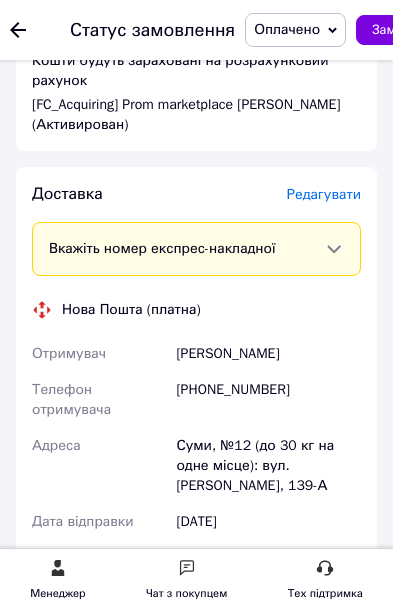 click on "Редагувати" at bounding box center [324, 194] 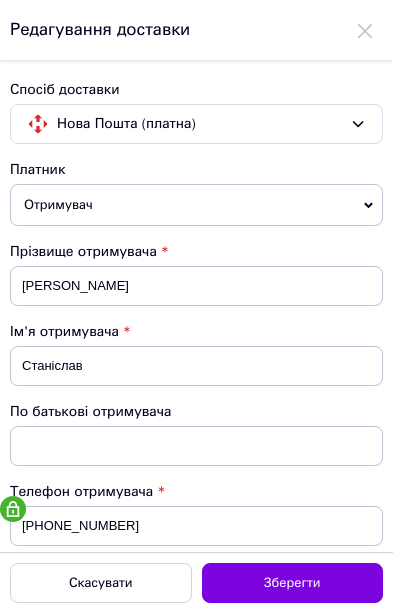 scroll, scrollTop: 0, scrollLeft: 0, axis: both 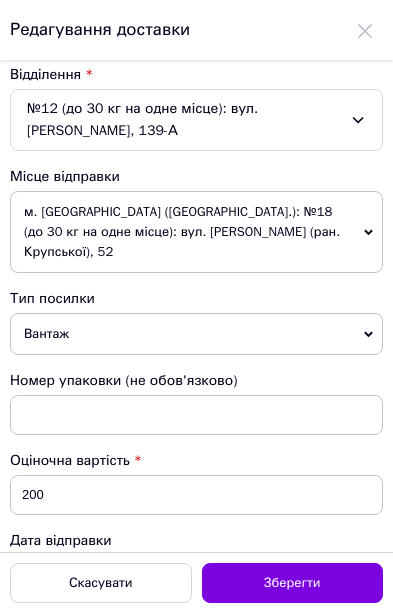 click on "Вантаж" at bounding box center (196, 334) 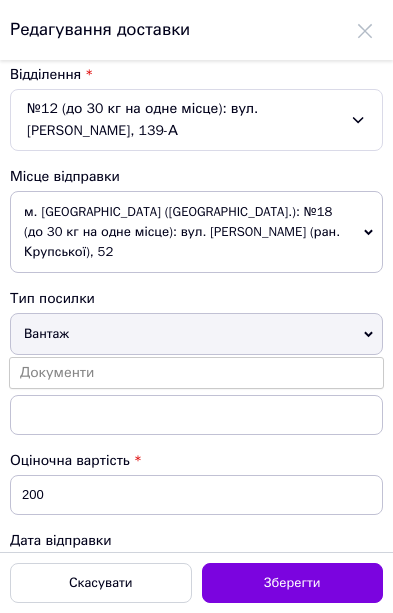 click on "Документи" at bounding box center [196, 373] 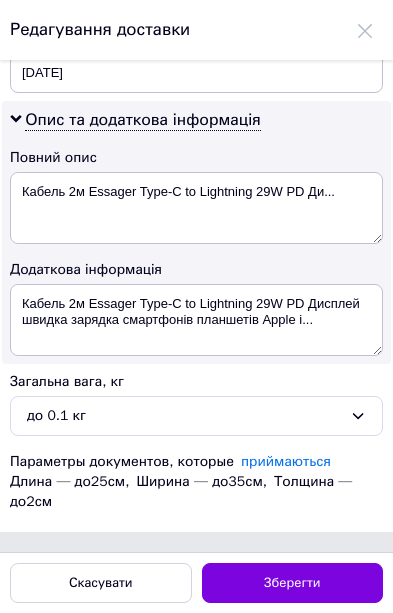scroll, scrollTop: 1160, scrollLeft: 0, axis: vertical 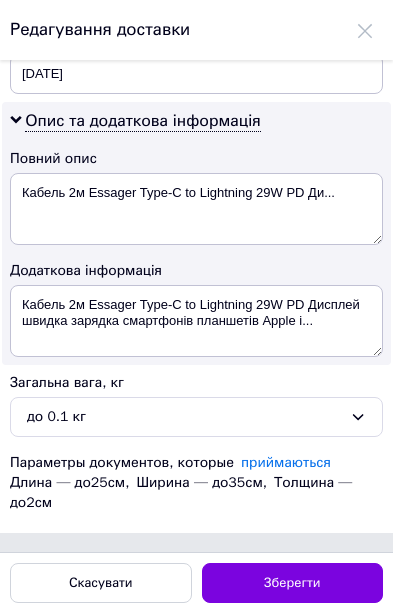 click on "Зберегти" at bounding box center (293, 583) 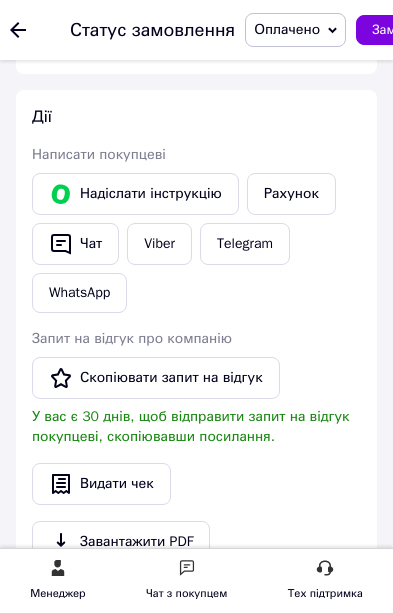 scroll, scrollTop: 1882, scrollLeft: 0, axis: vertical 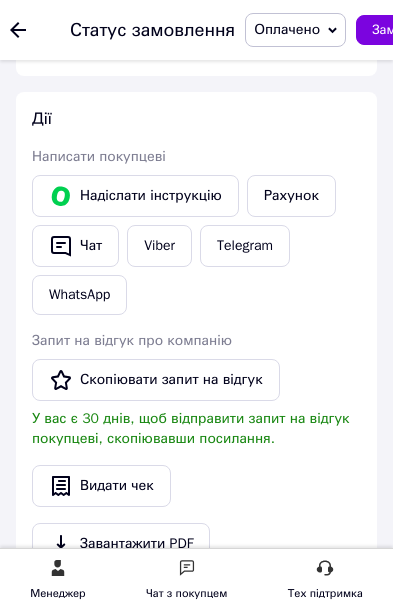 click on "Оплачено" at bounding box center [287, 29] 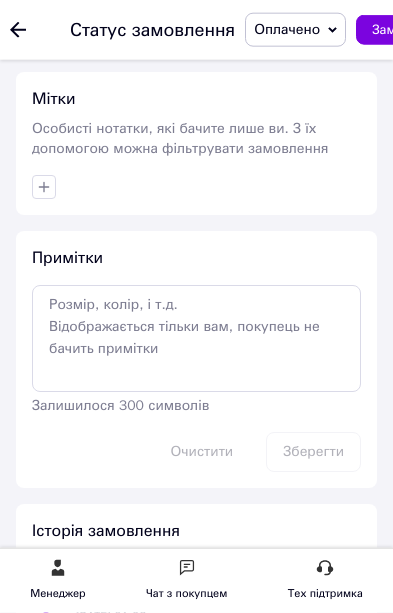 click on "Оплачено" at bounding box center [287, 29] 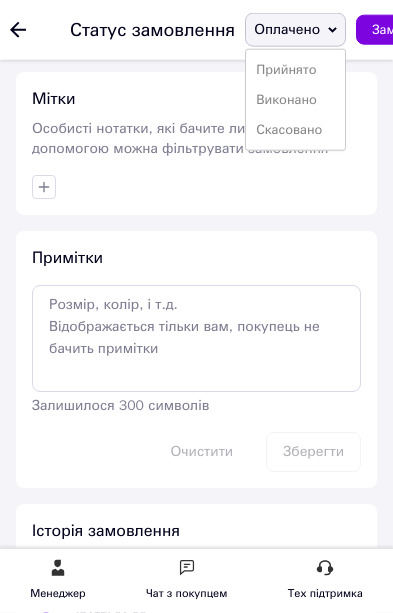 scroll, scrollTop: 2516, scrollLeft: 0, axis: vertical 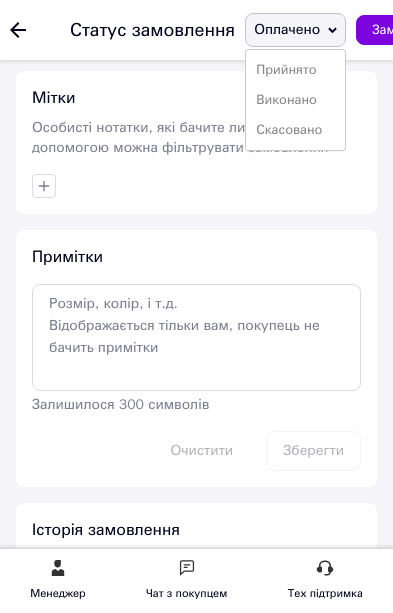click on "Прийнято" at bounding box center [295, 70] 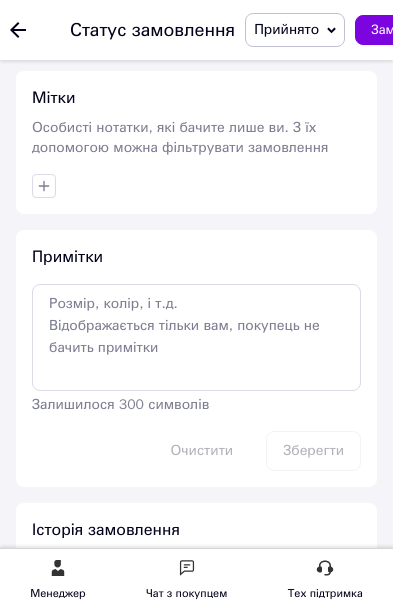 click 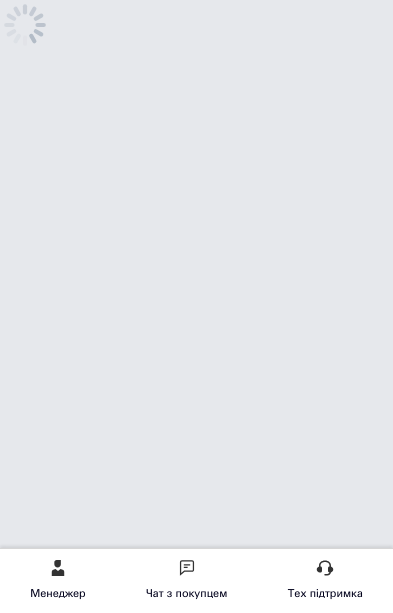 scroll, scrollTop: 0, scrollLeft: 0, axis: both 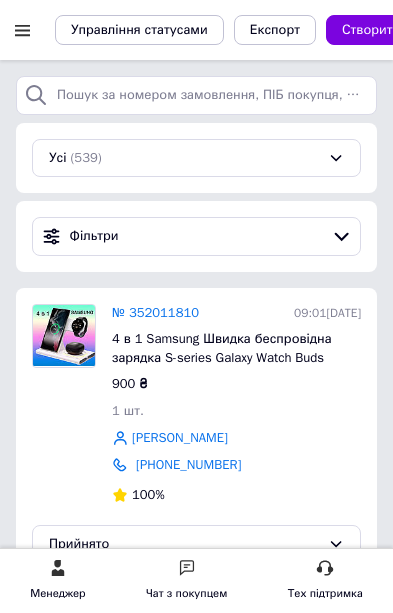 click at bounding box center (22, 30) 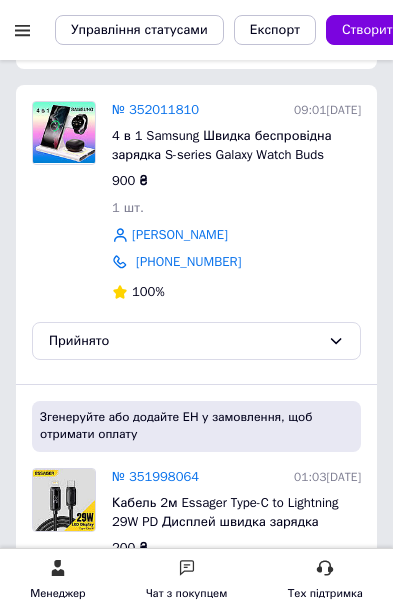 scroll, scrollTop: 211, scrollLeft: 0, axis: vertical 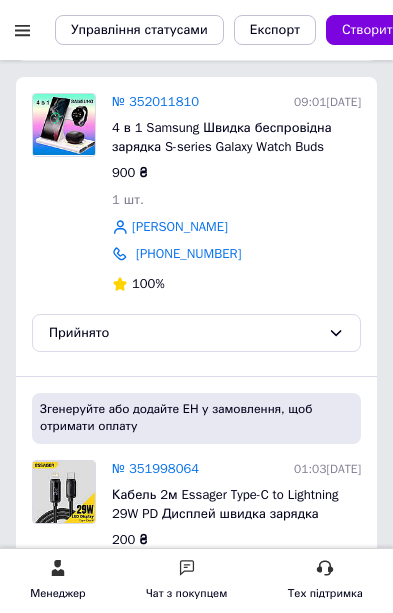 click on "№ 351998064" at bounding box center (155, 468) 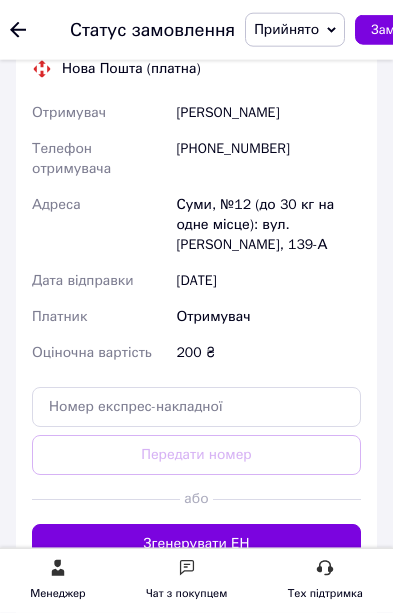 scroll, scrollTop: 1127, scrollLeft: 0, axis: vertical 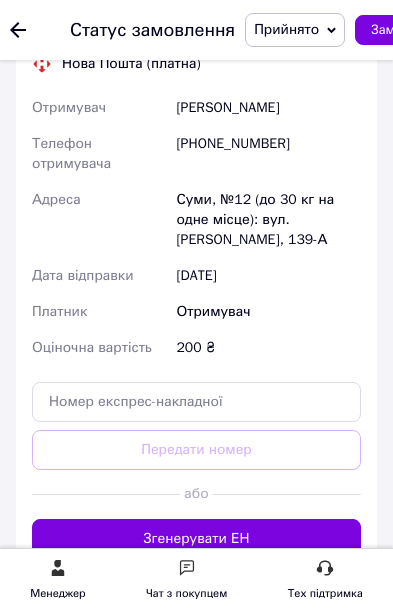 click on "Згенерувати ЕН" at bounding box center [196, 539] 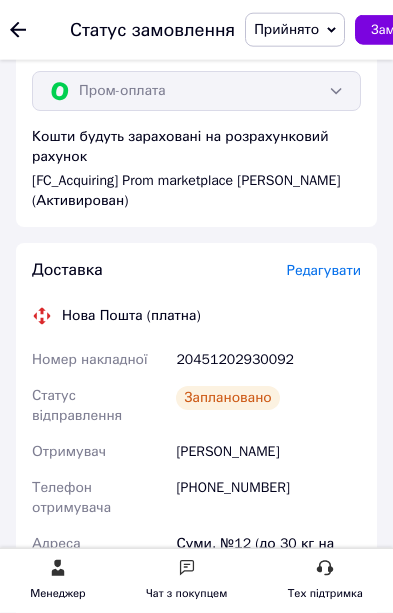 scroll, scrollTop: 806, scrollLeft: 0, axis: vertical 